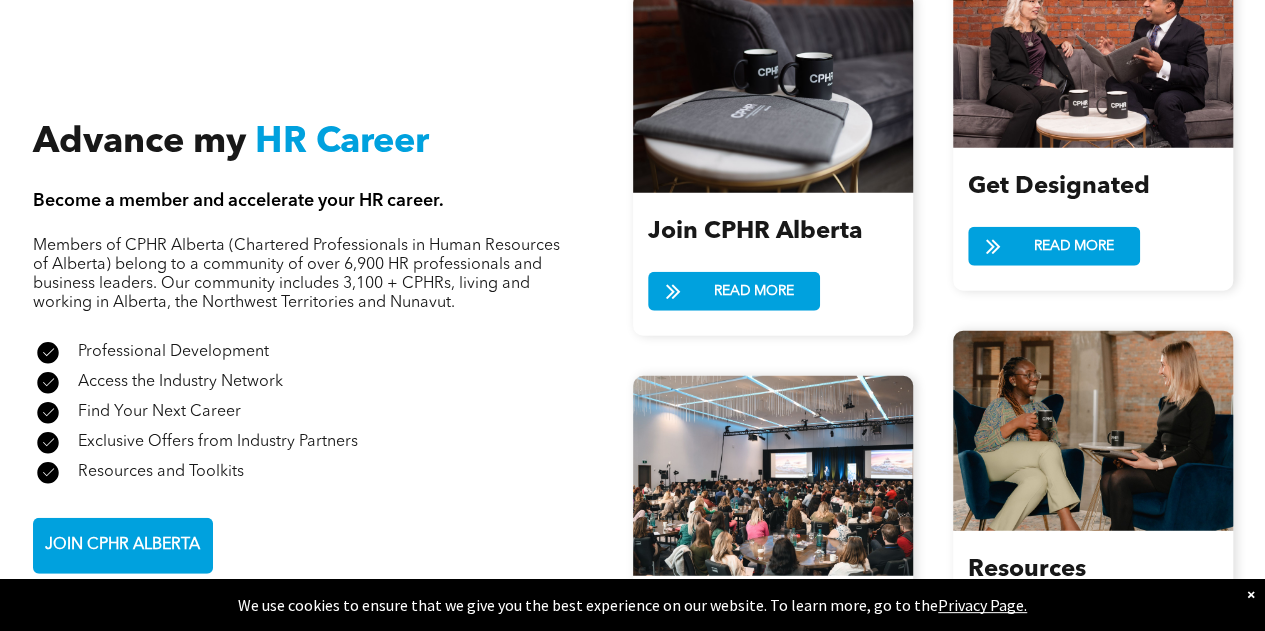 scroll, scrollTop: 2308, scrollLeft: 0, axis: vertical 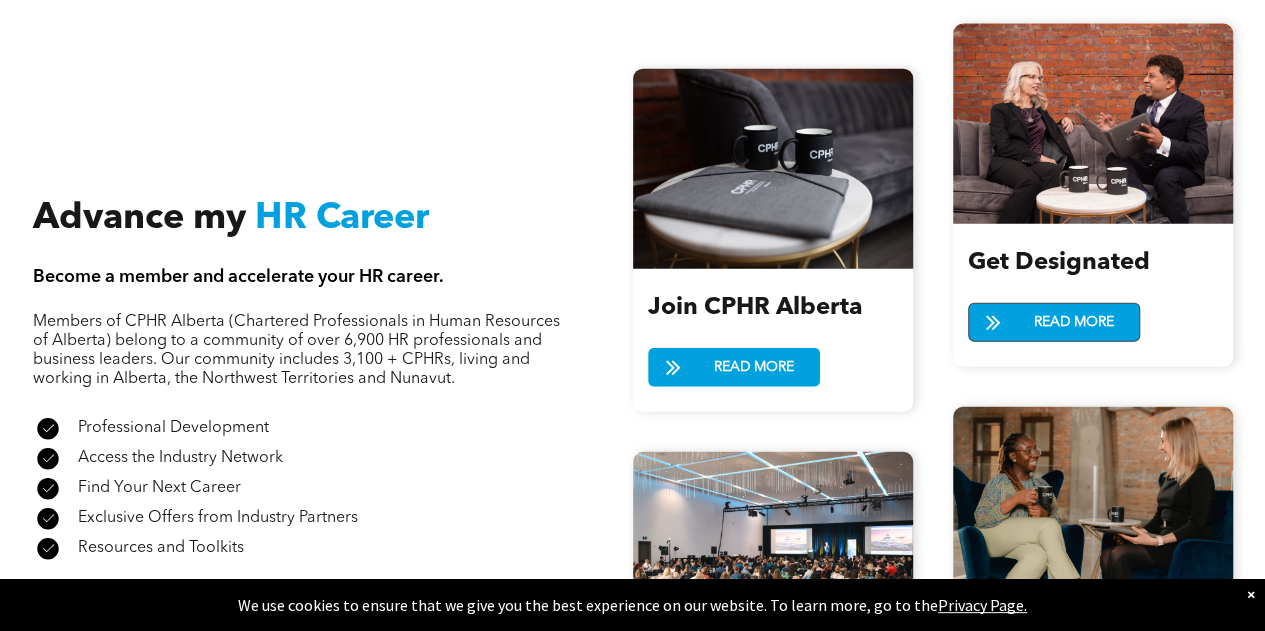 click on "READ MORE" at bounding box center (1074, 322) 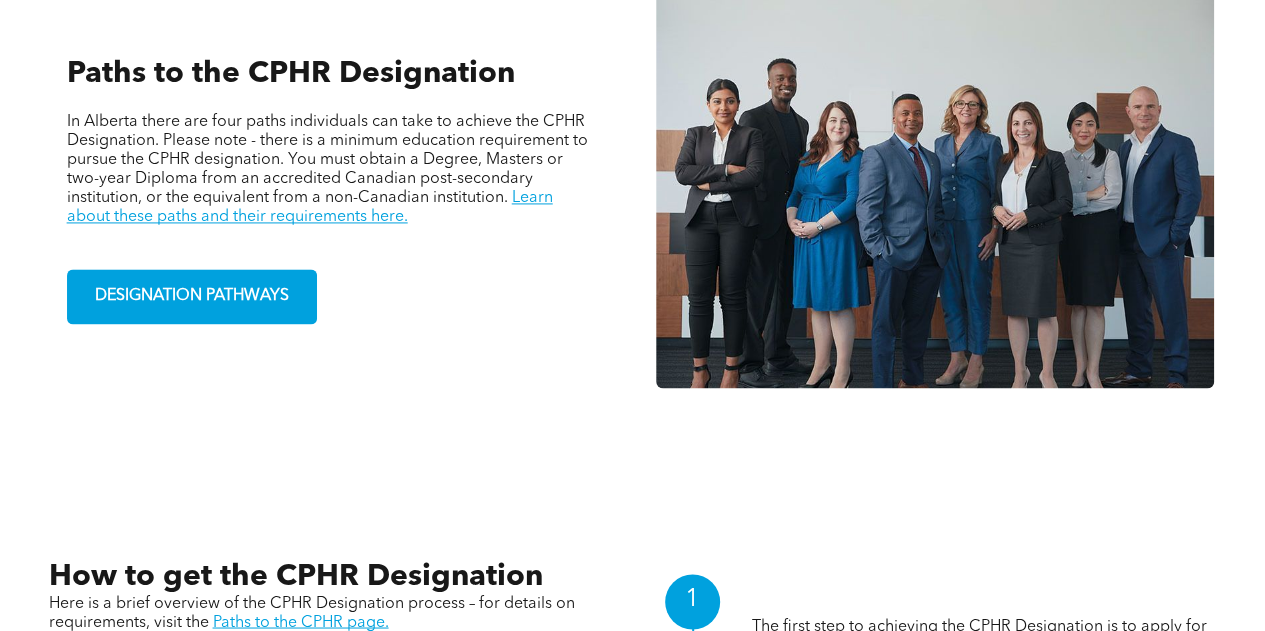 scroll, scrollTop: 1380, scrollLeft: 0, axis: vertical 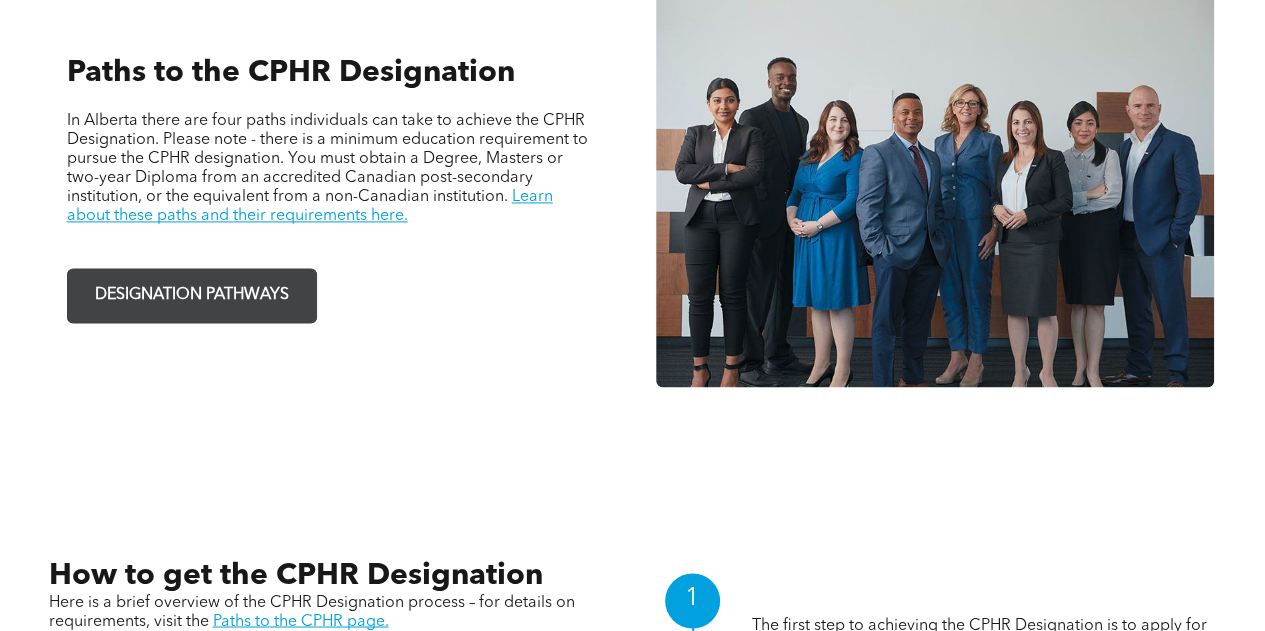 click on "DESIGNATION PATHWAYS" at bounding box center [192, 295] 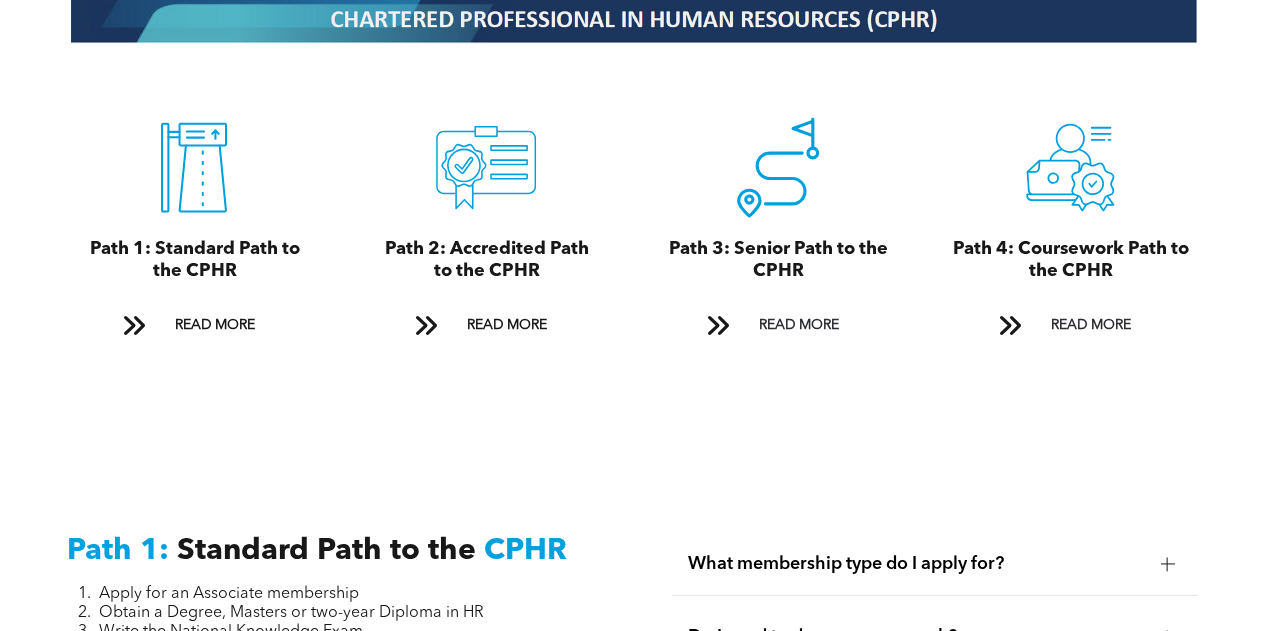 scroll, scrollTop: 2194, scrollLeft: 0, axis: vertical 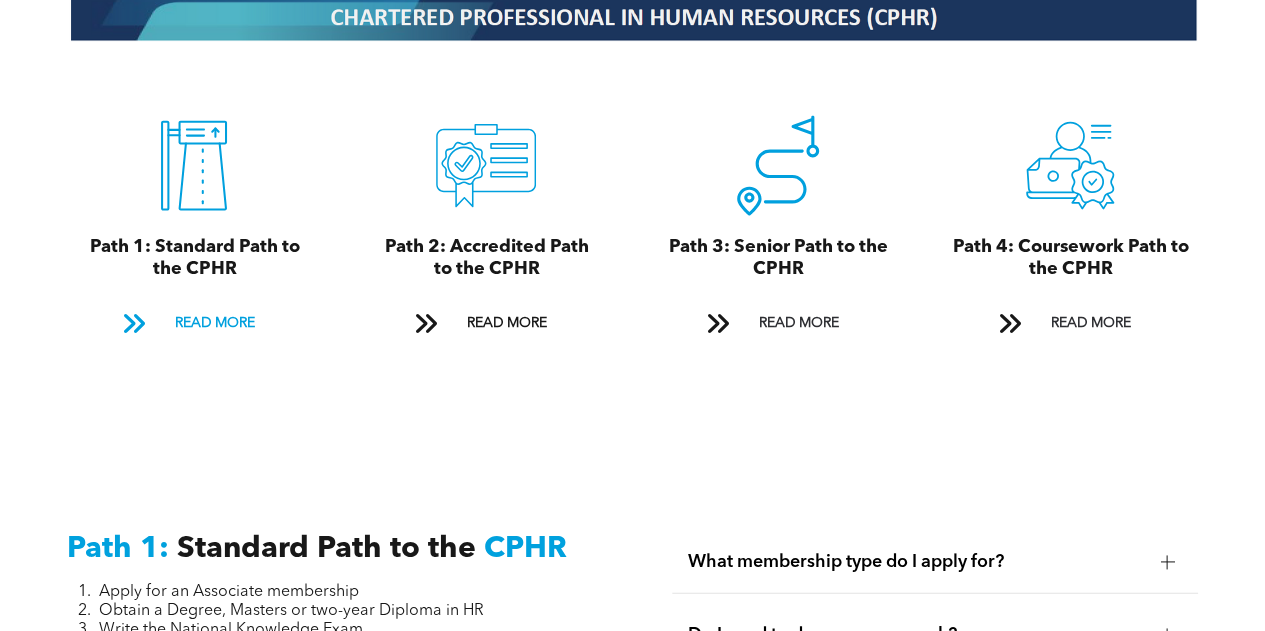 click on "READ MORE" at bounding box center (214, 323) 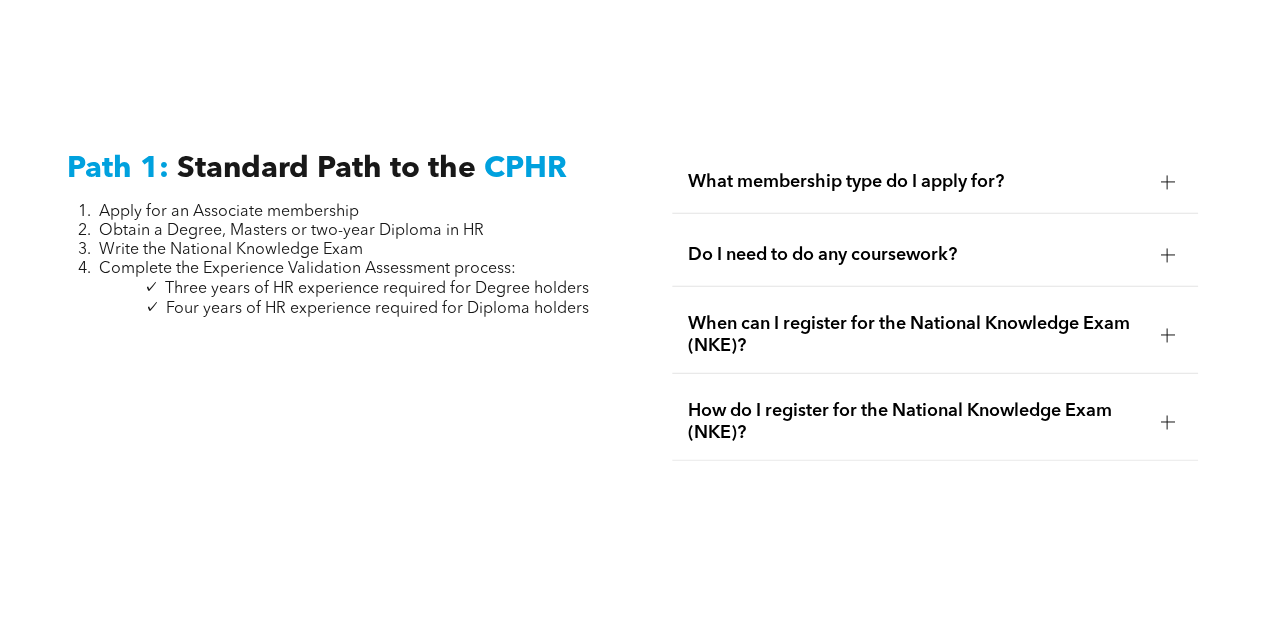 scroll, scrollTop: 2637, scrollLeft: 0, axis: vertical 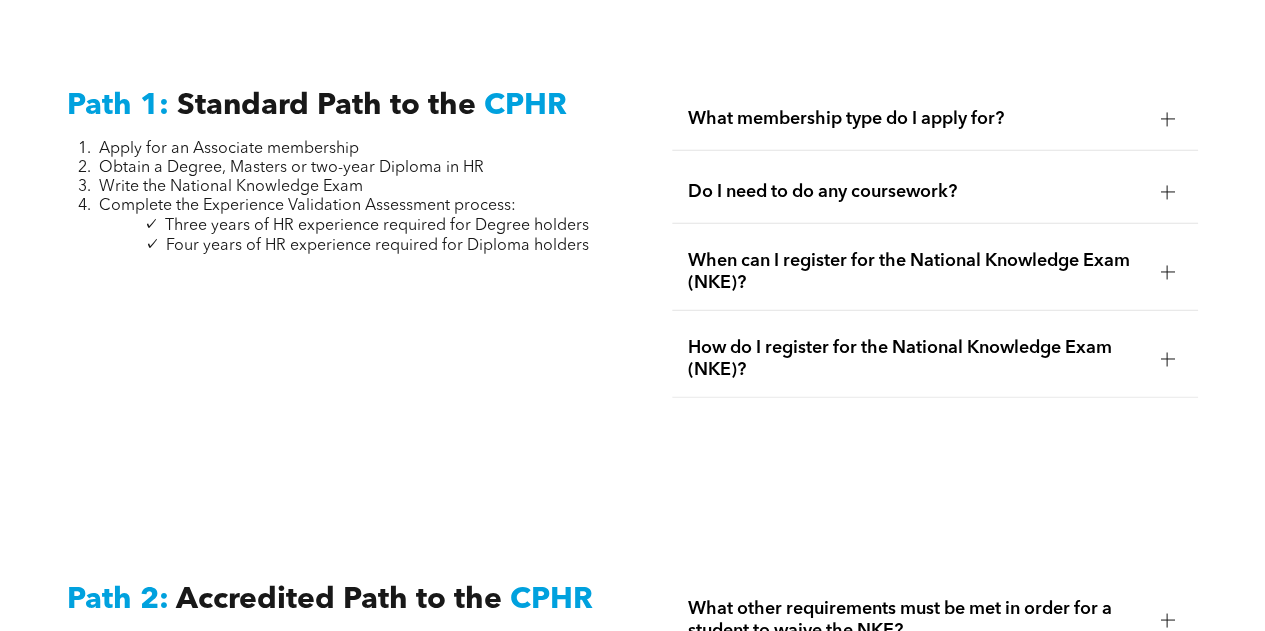 click at bounding box center (1167, 119) 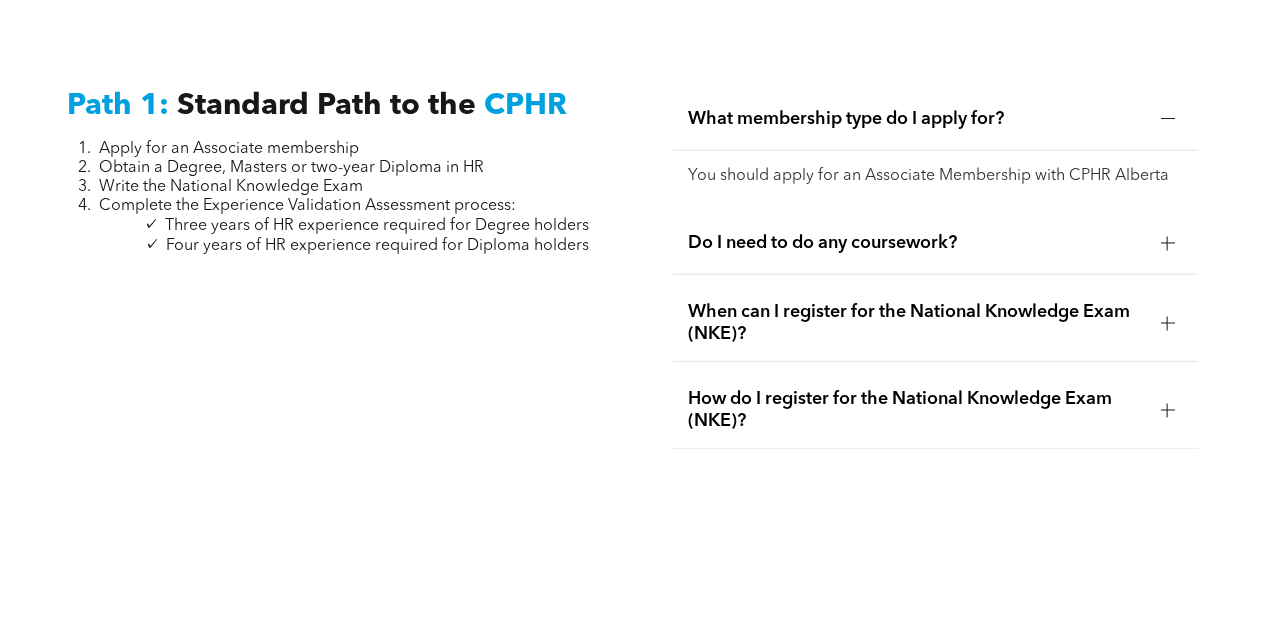 click at bounding box center [1167, 119] 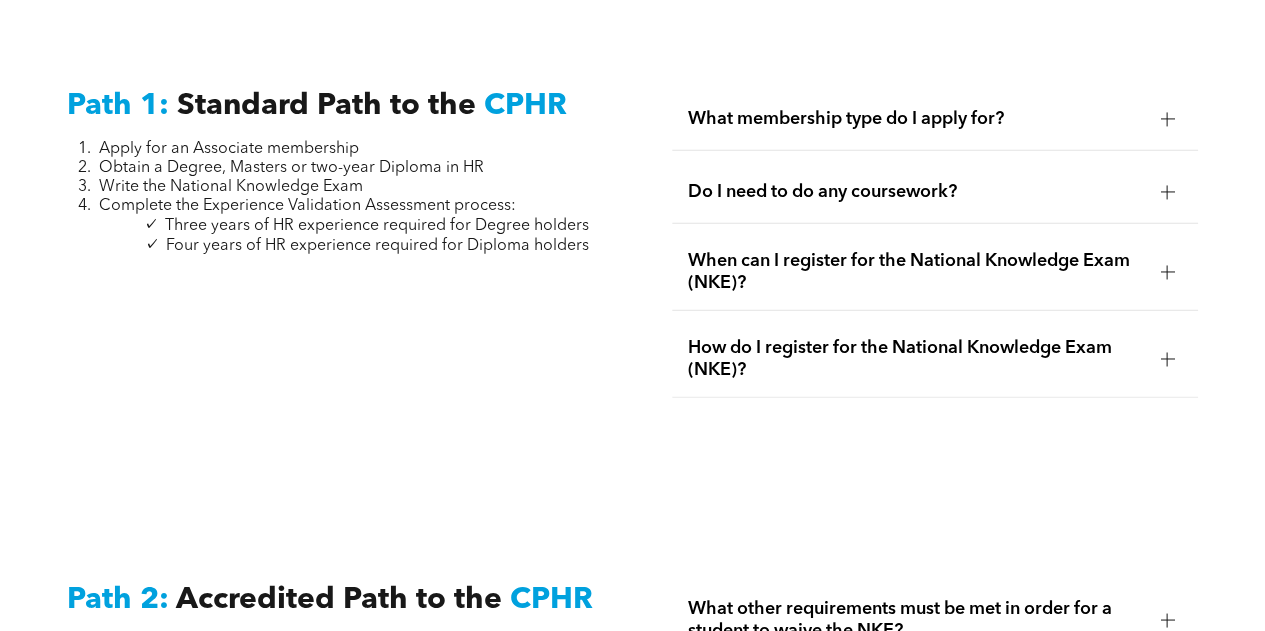 click at bounding box center (1167, 192) 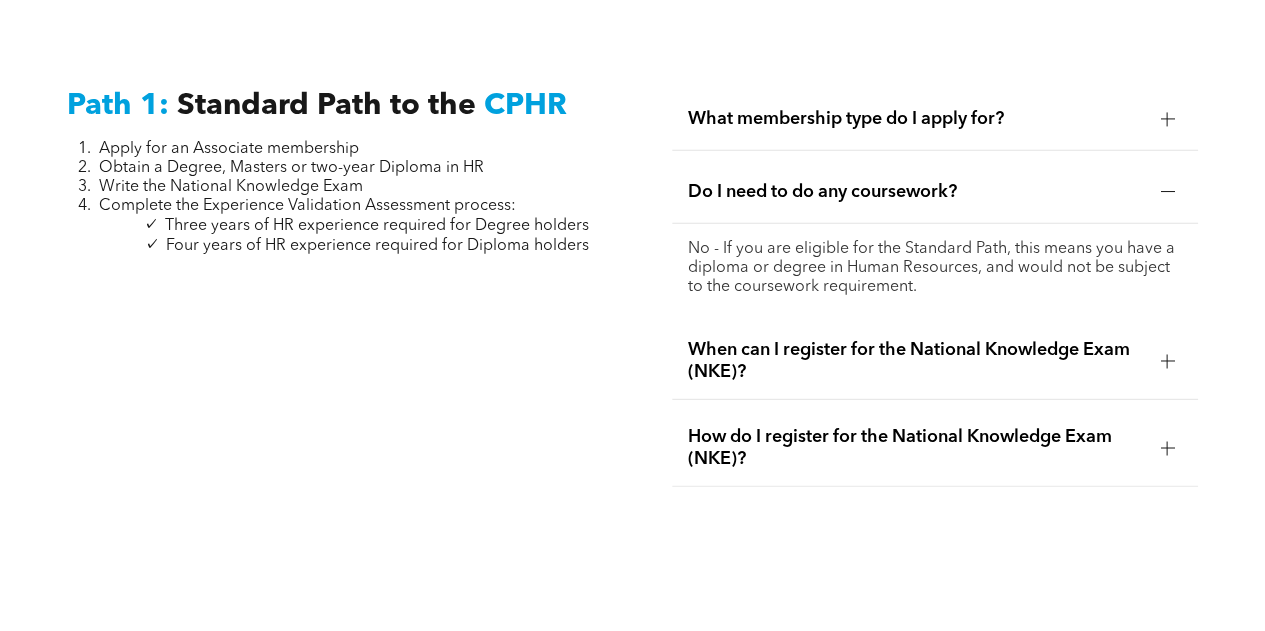 click at bounding box center (1167, 192) 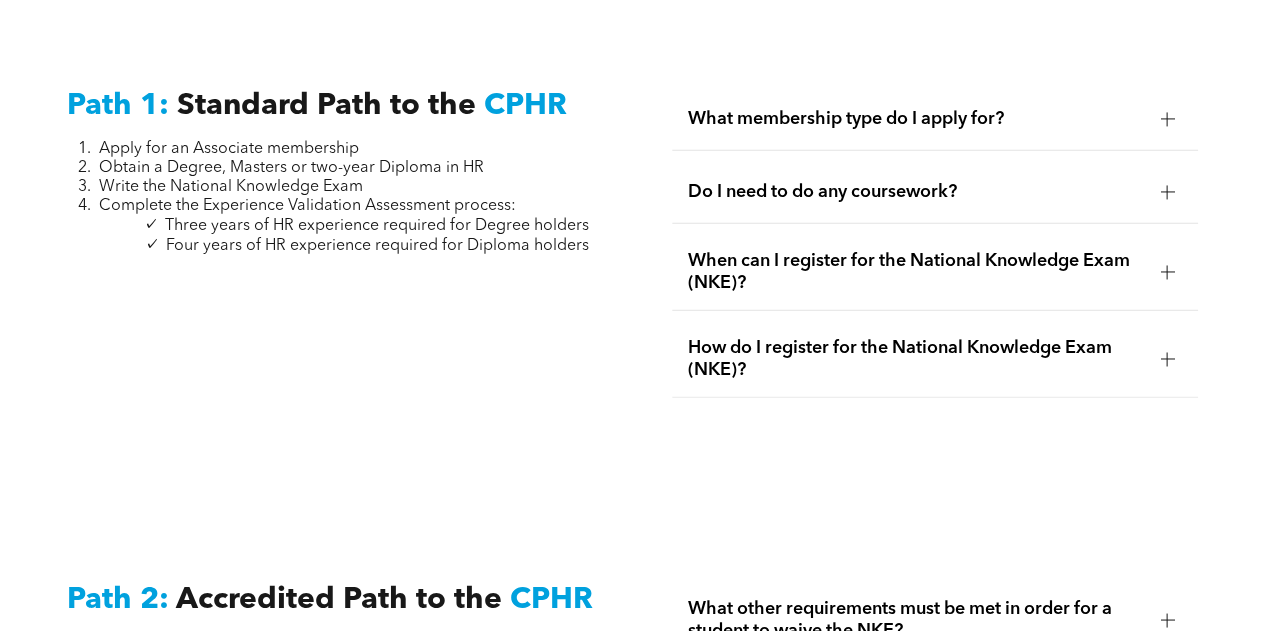 click at bounding box center (1167, 272) 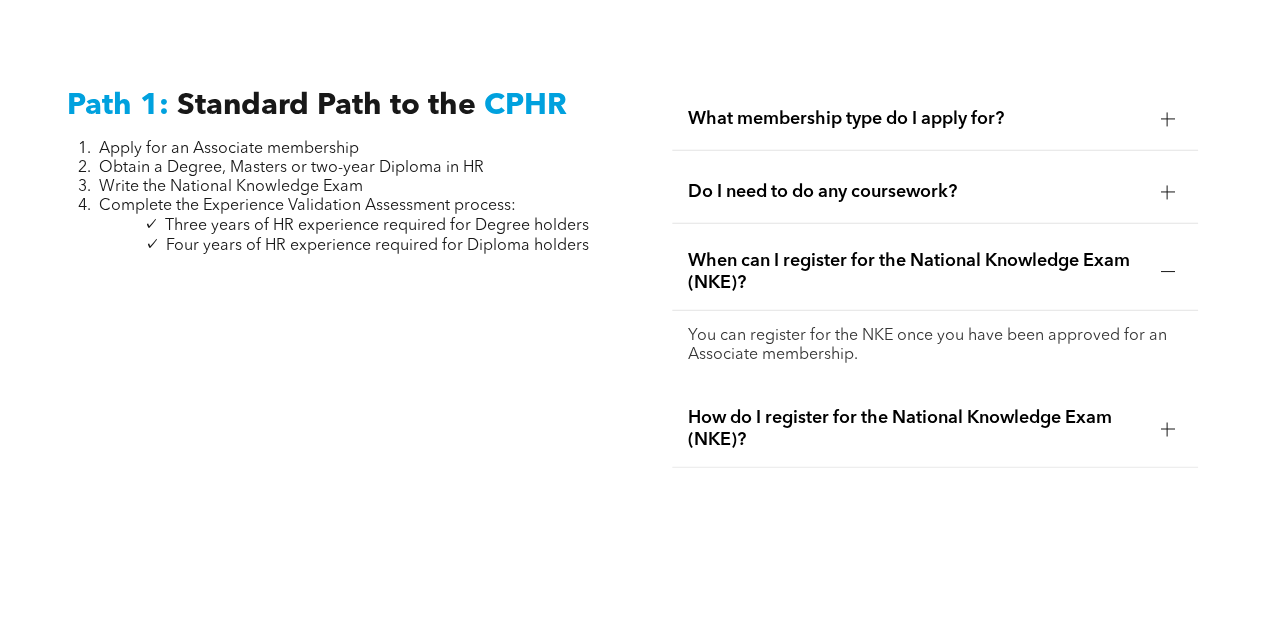 click at bounding box center [1167, 272] 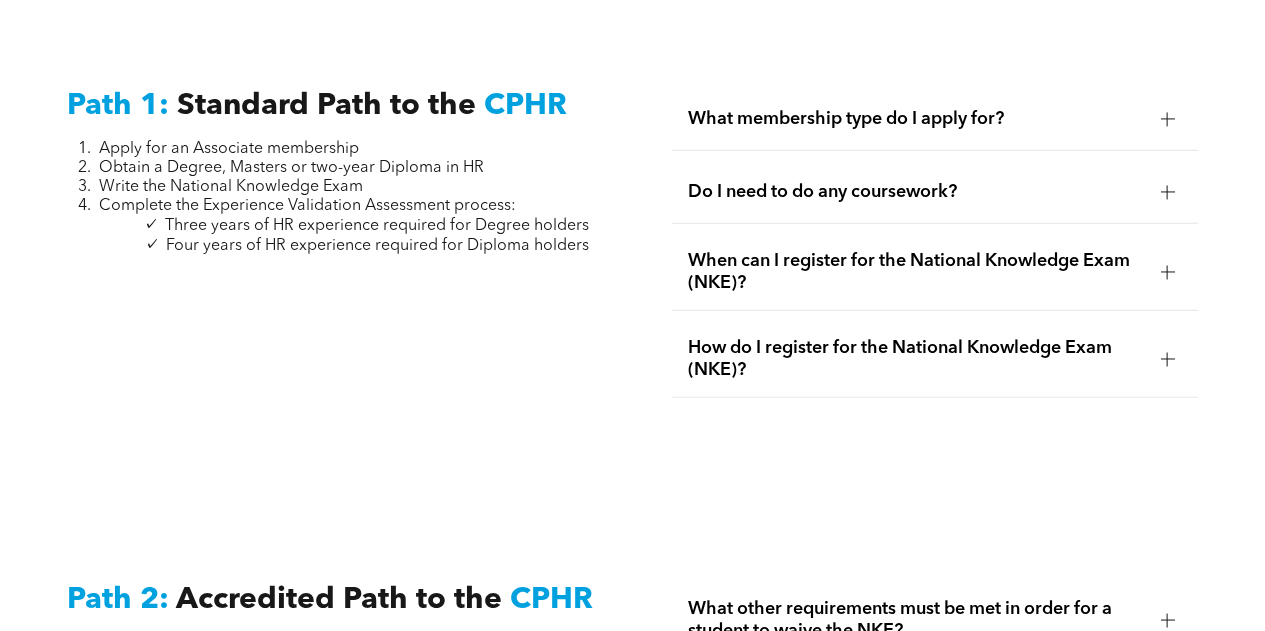 click at bounding box center [1167, 272] 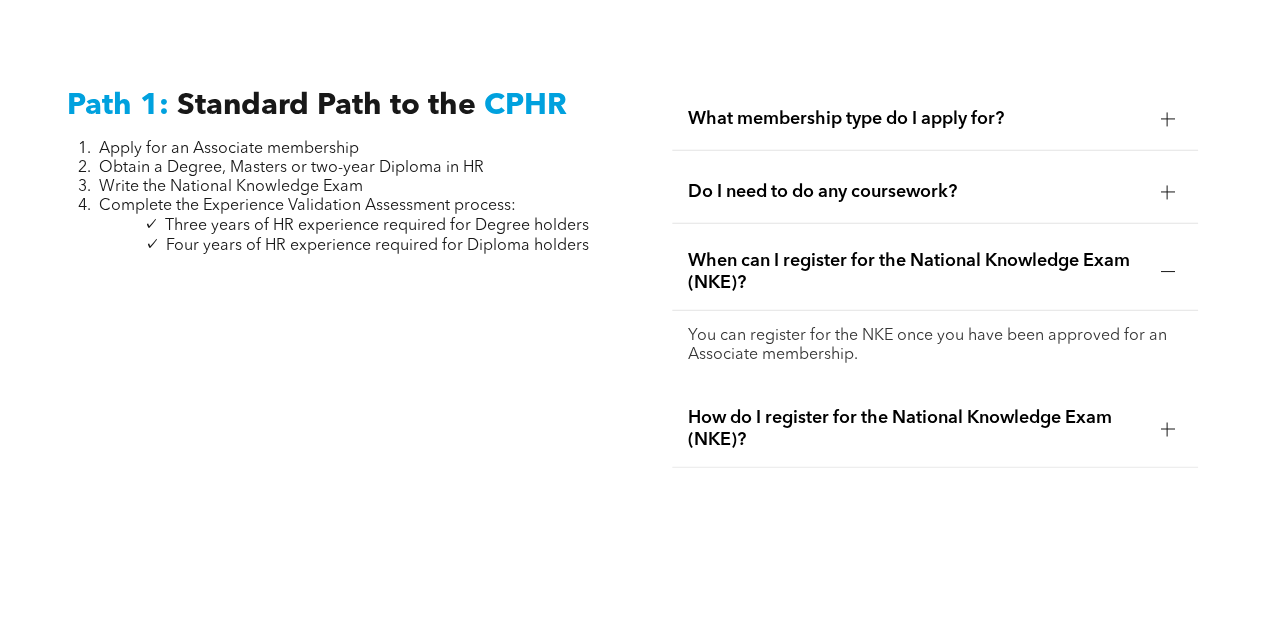 click at bounding box center (1167, 272) 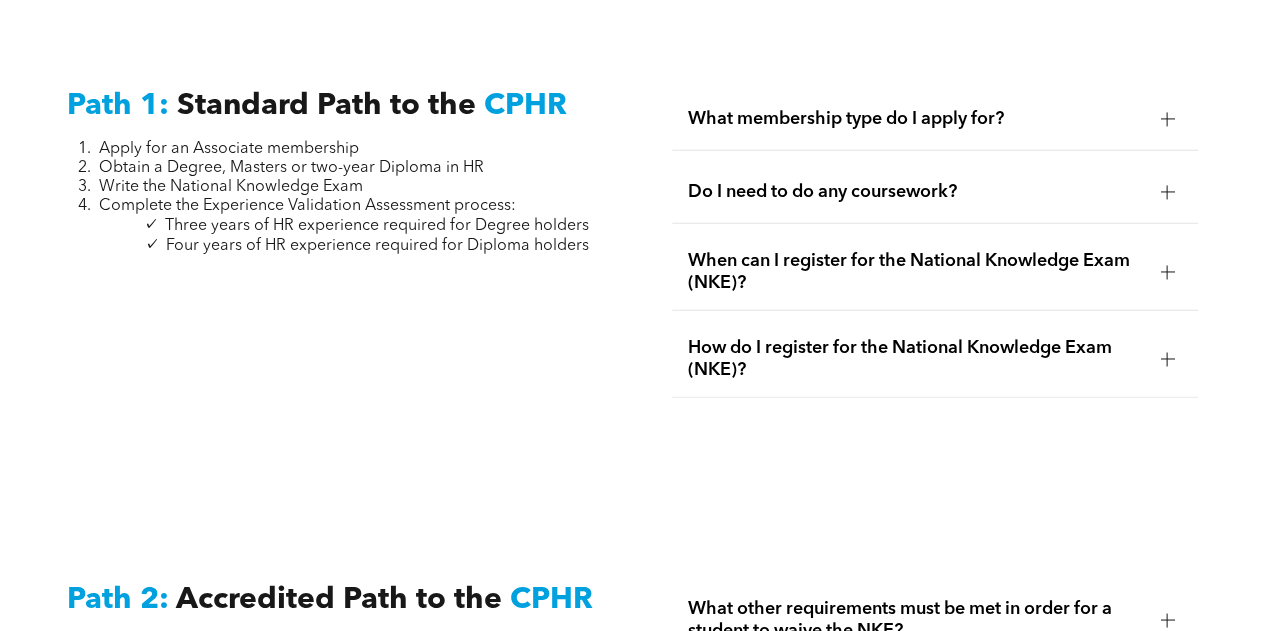 click on "How do I register for the National Knowledge Exam (NKE)?" at bounding box center [935, 359] 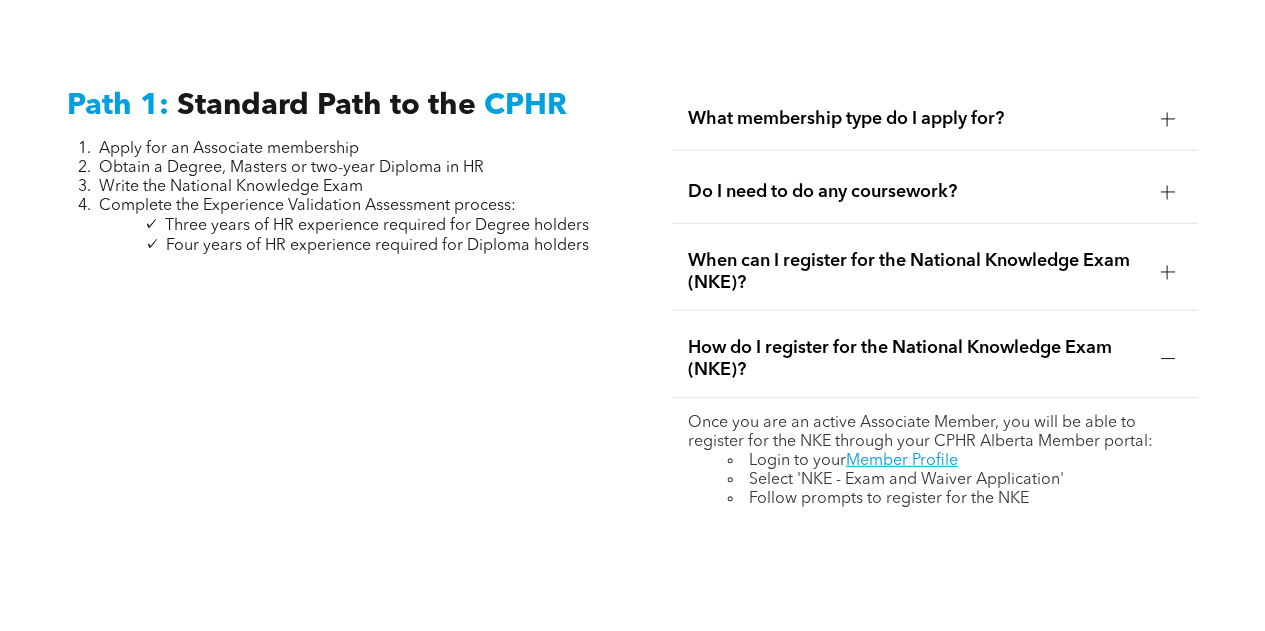 click on "How do I register for the National Knowledge Exam (NKE)?" at bounding box center (935, 359) 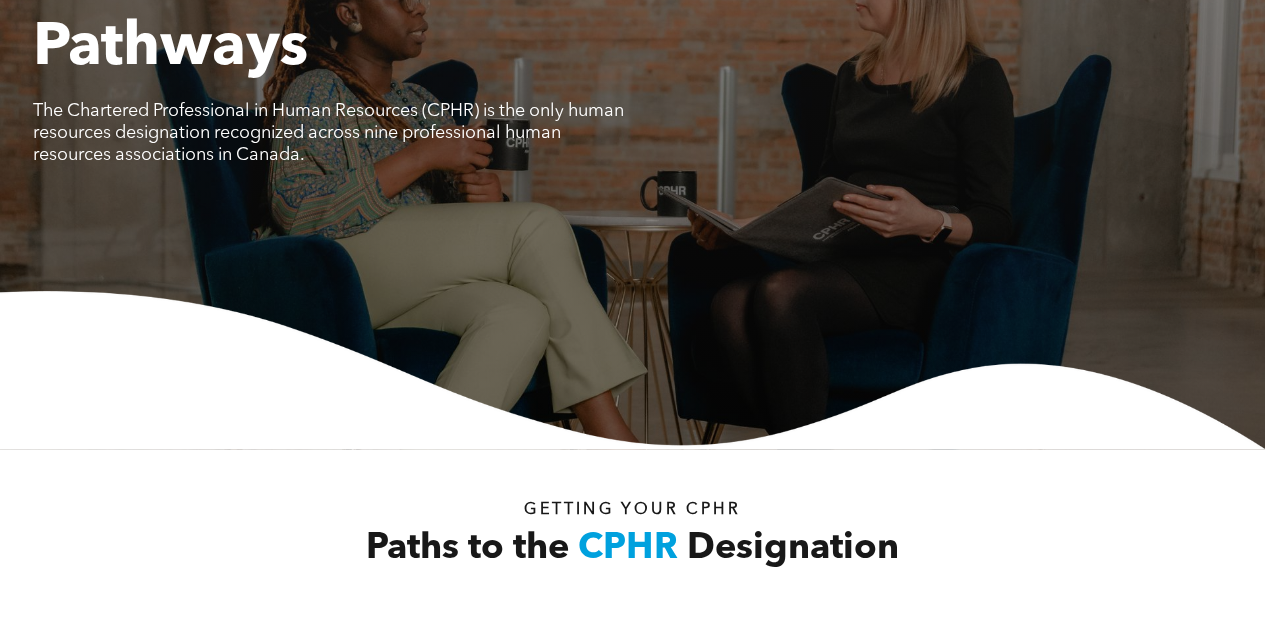 scroll, scrollTop: 0, scrollLeft: 0, axis: both 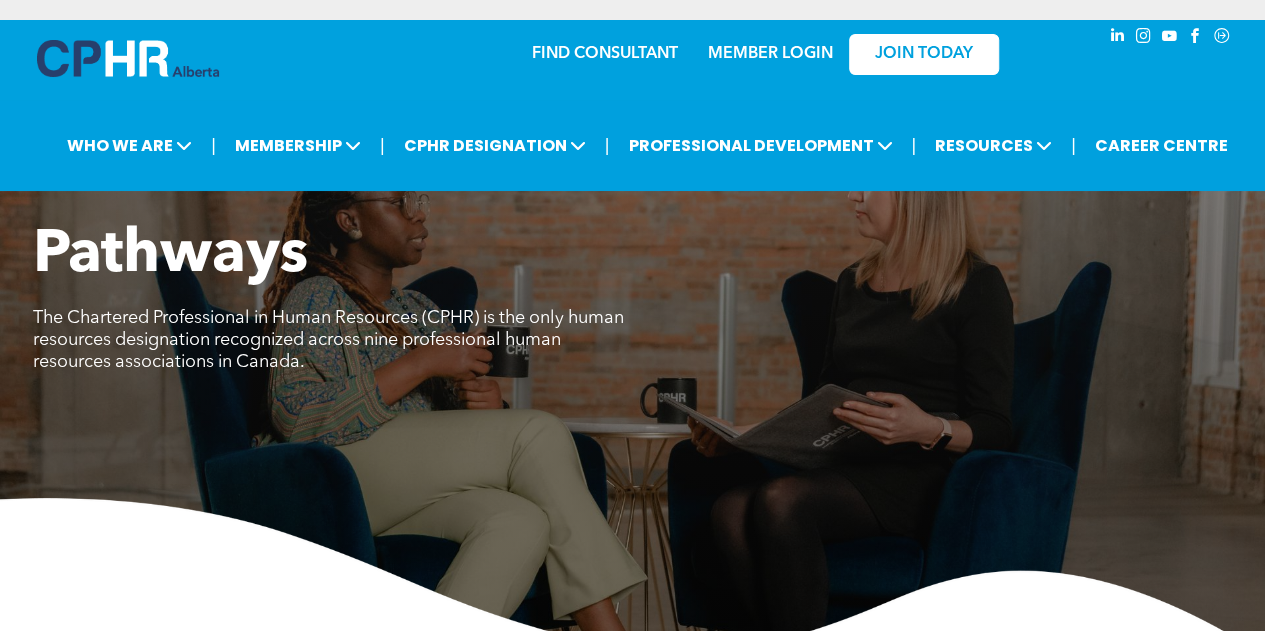 click on "FIND CONSULTANT" at bounding box center (605, 54) 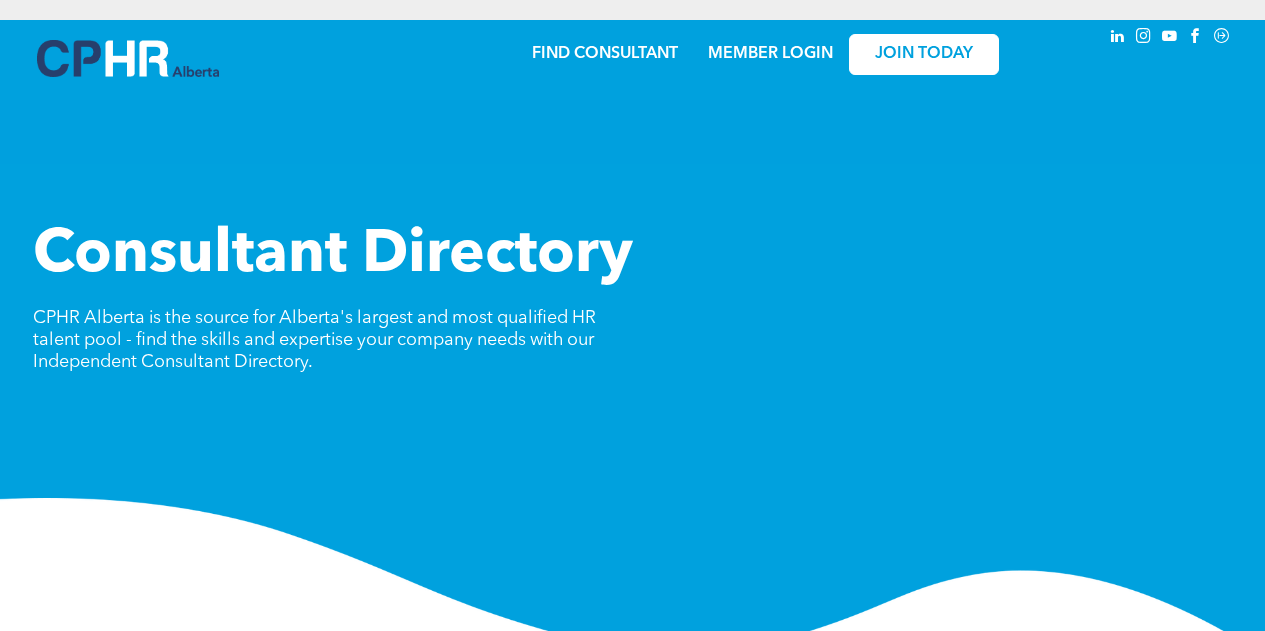 scroll, scrollTop: 0, scrollLeft: 0, axis: both 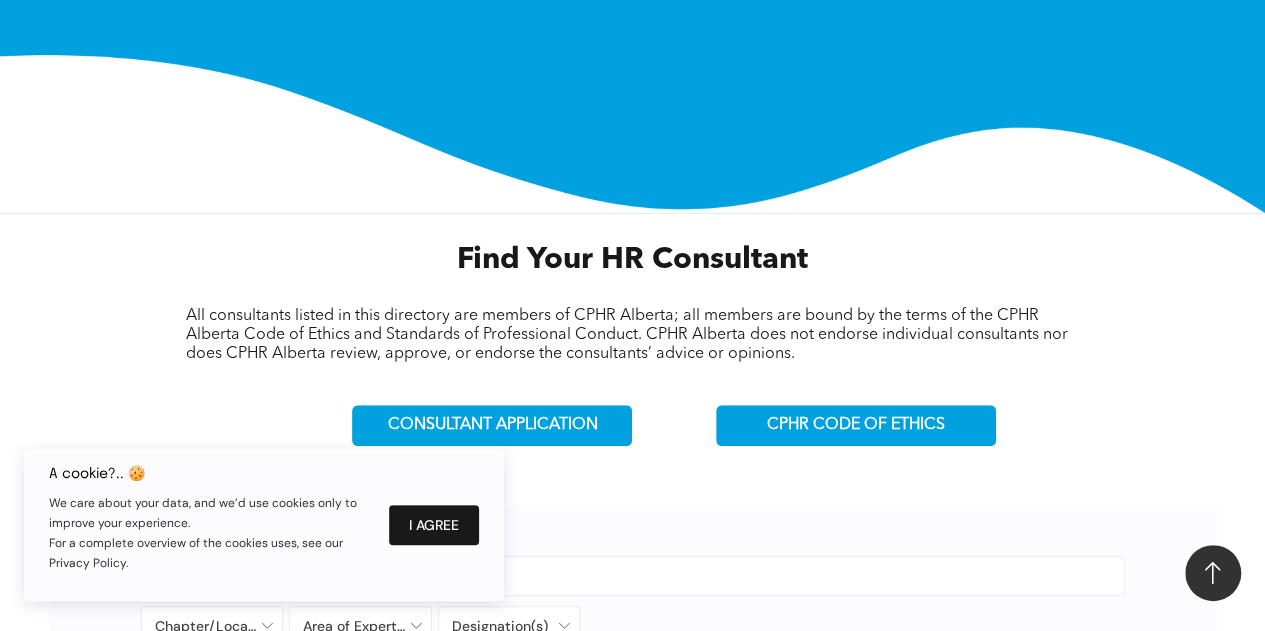 click on "I Agree" at bounding box center [434, 525] 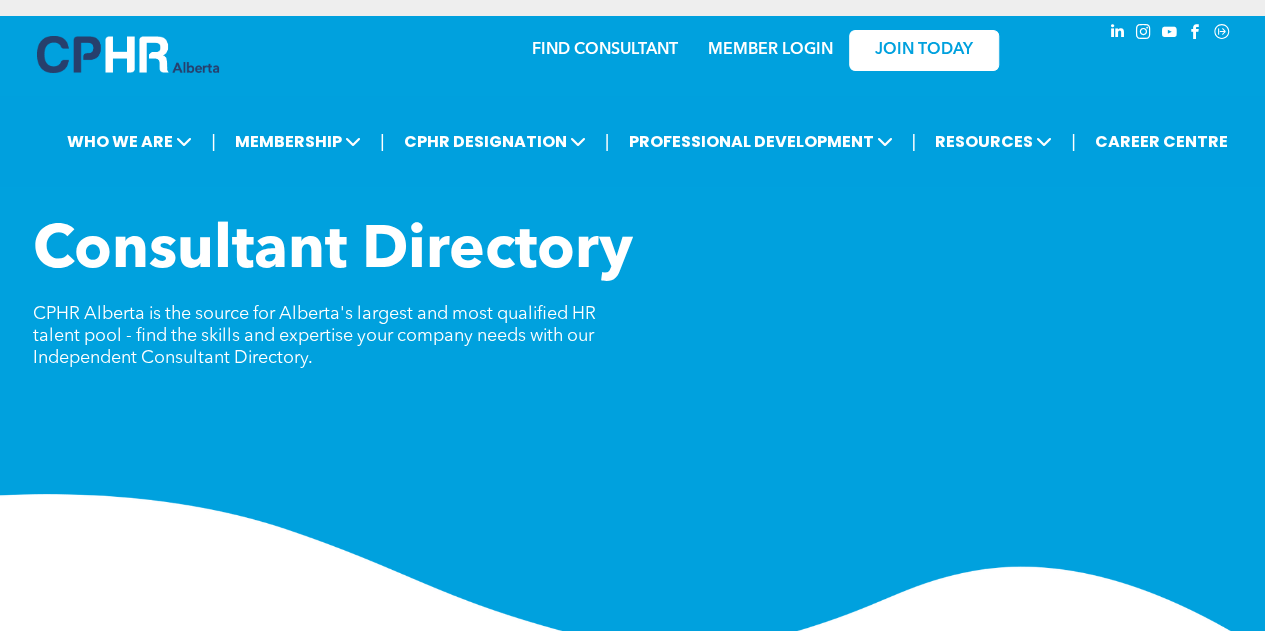 scroll, scrollTop: 0, scrollLeft: 0, axis: both 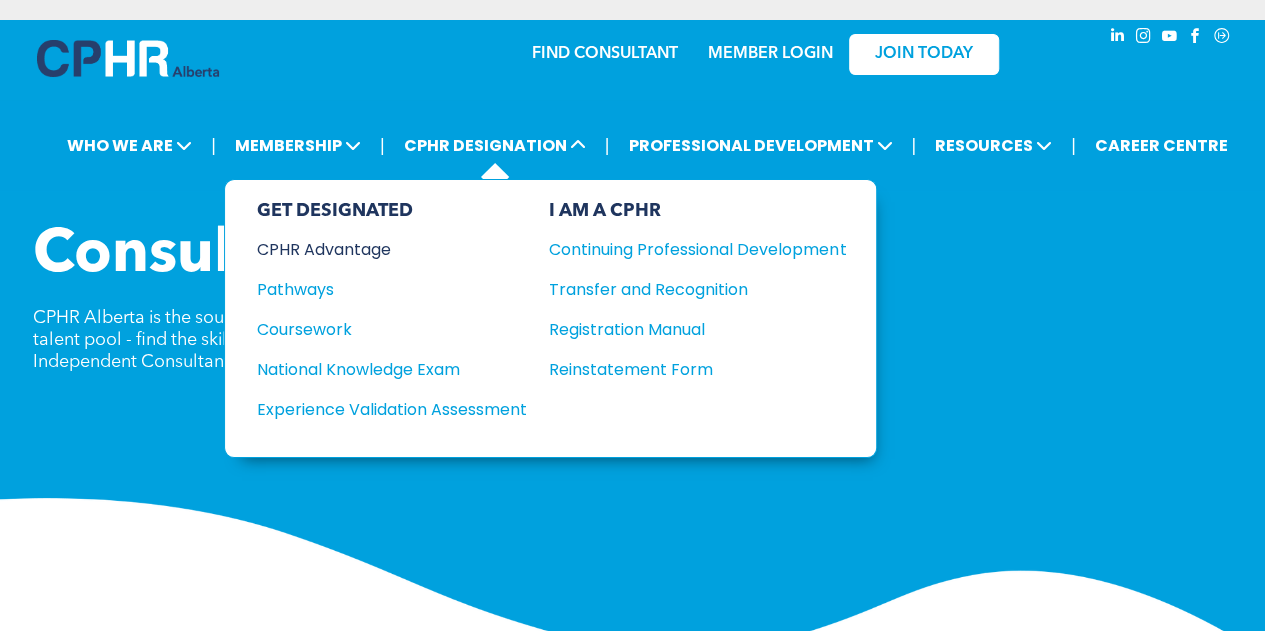 click on "CPHR Advantage" at bounding box center (378, 249) 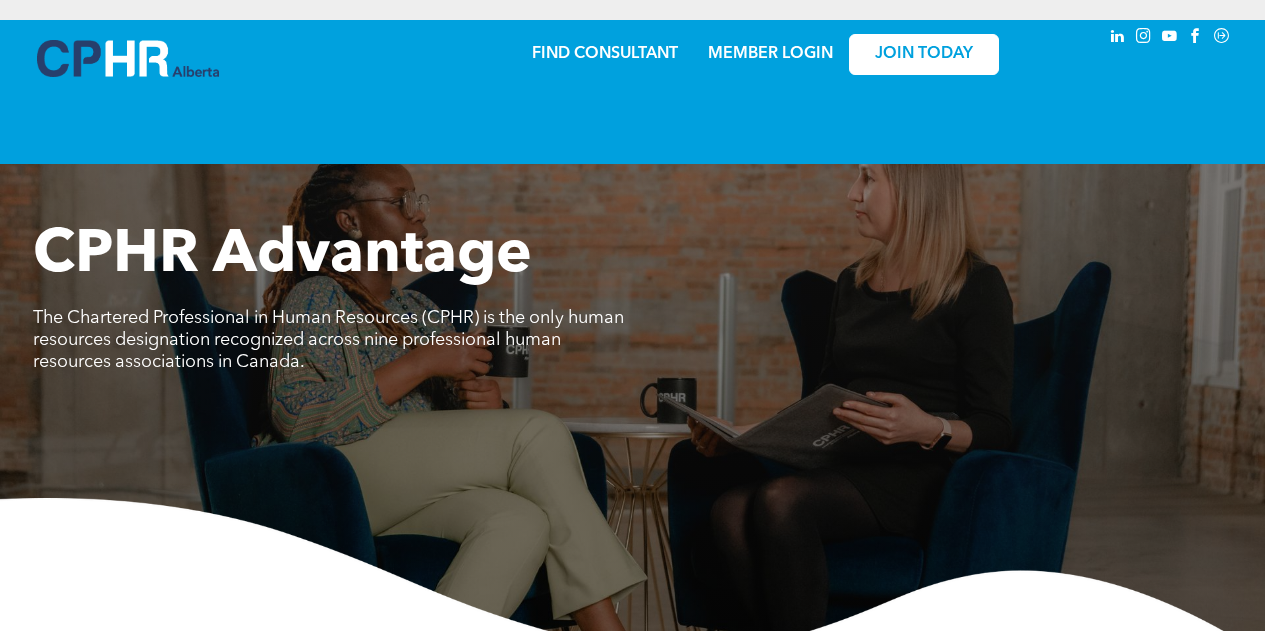 scroll, scrollTop: 0, scrollLeft: 0, axis: both 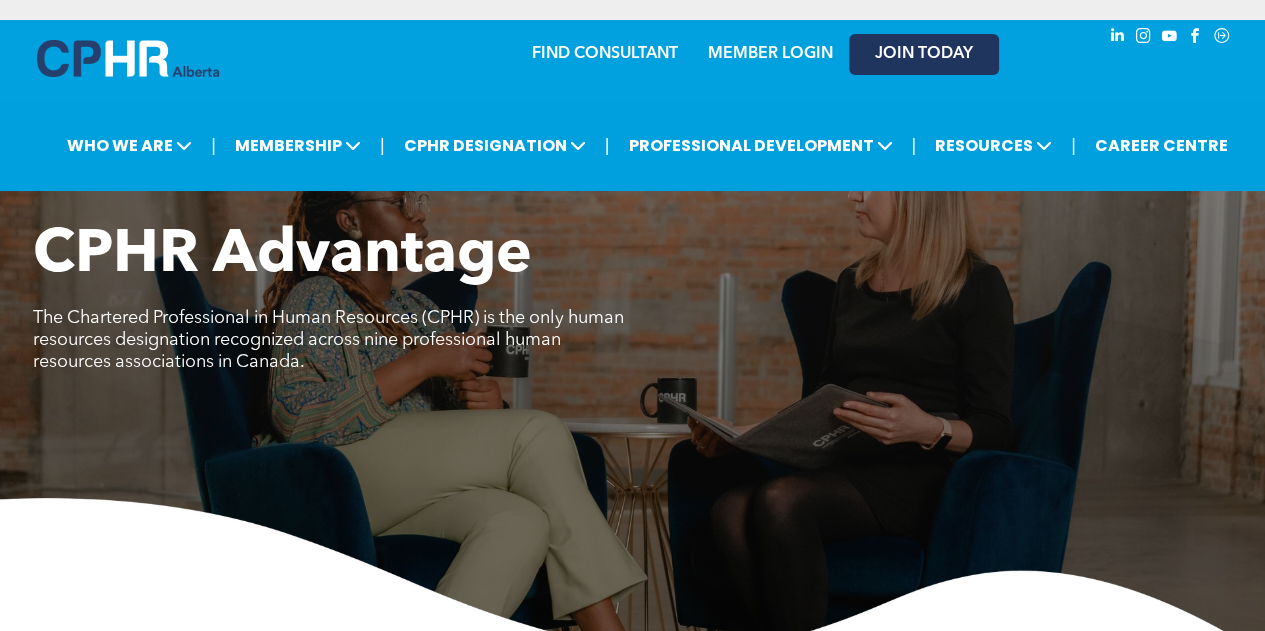 click on "JOIN TODAY" at bounding box center [924, 54] 